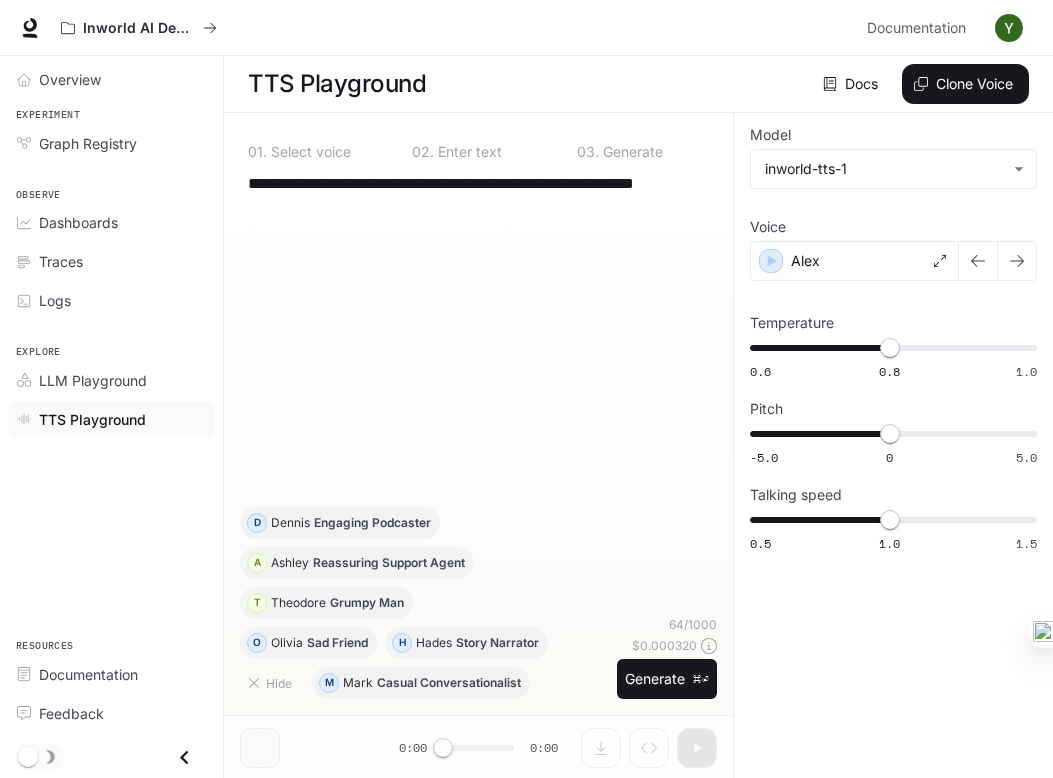 scroll, scrollTop: 0, scrollLeft: 0, axis: both 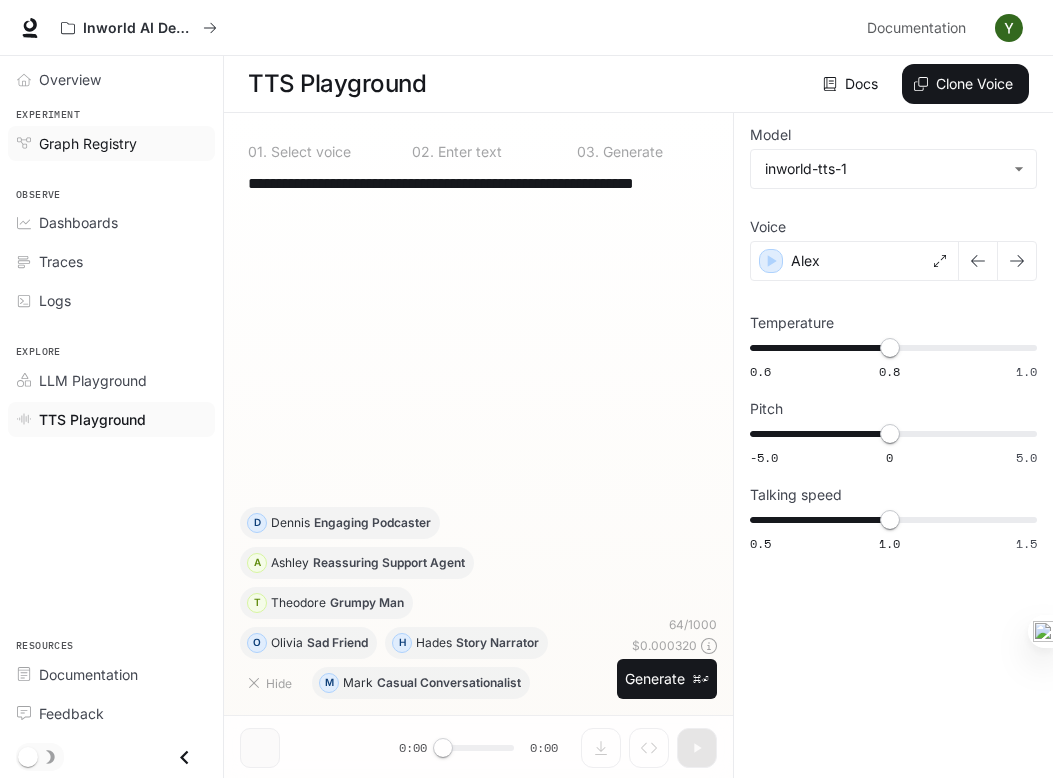 click on "Graph Registry" at bounding box center (88, 143) 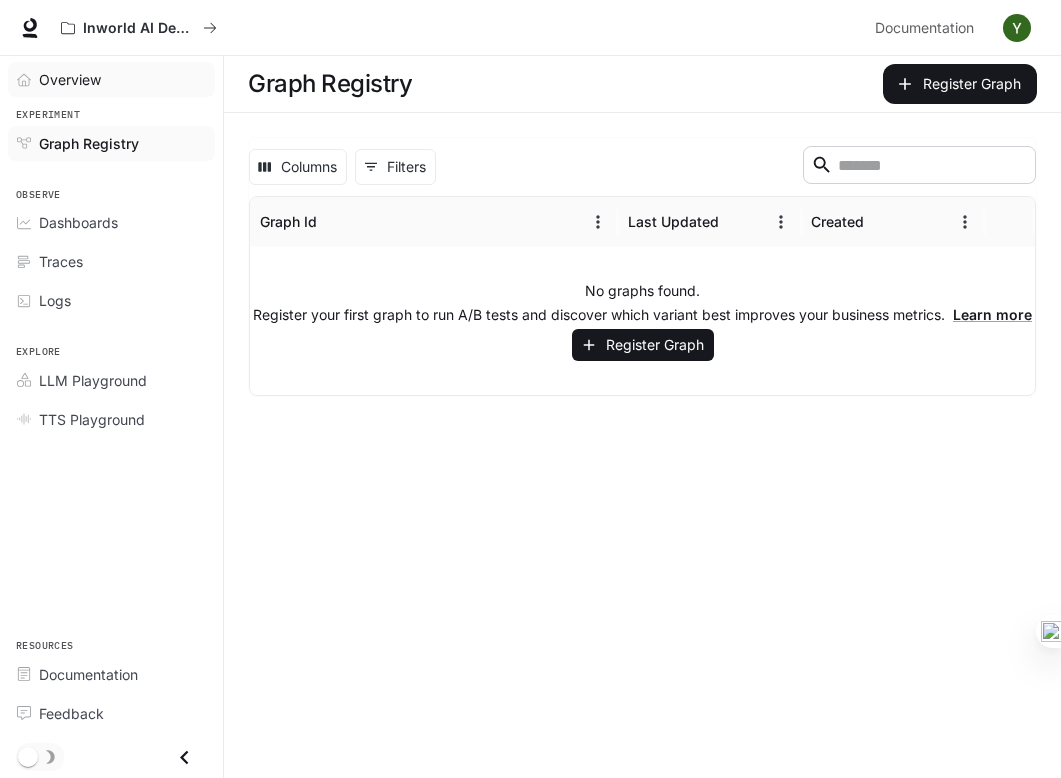 click on "Overview" at bounding box center [122, 79] 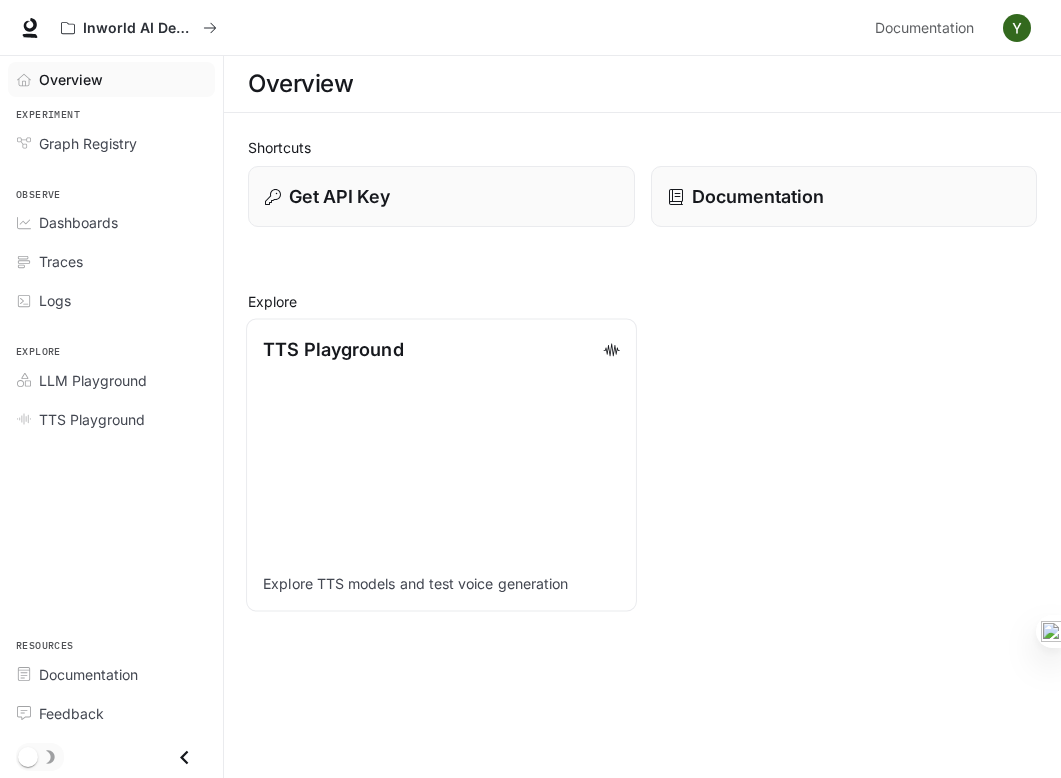 click on "TTS Playground Explore TTS models and test voice generation" at bounding box center [441, 465] 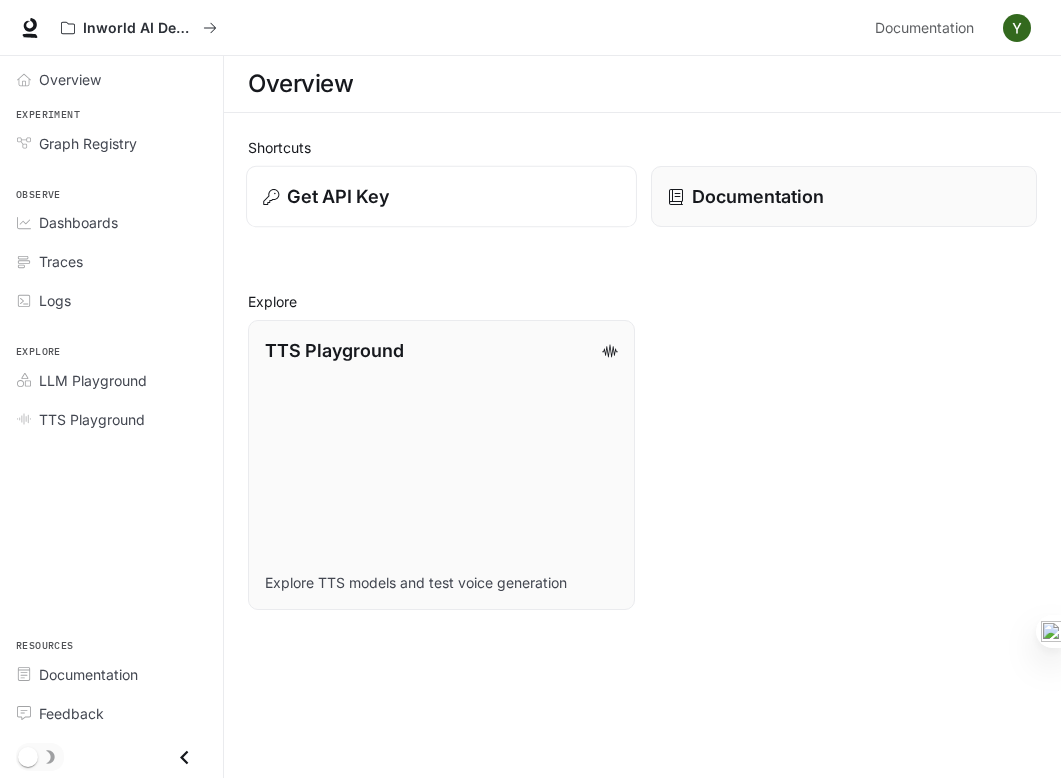 scroll, scrollTop: 0, scrollLeft: 0, axis: both 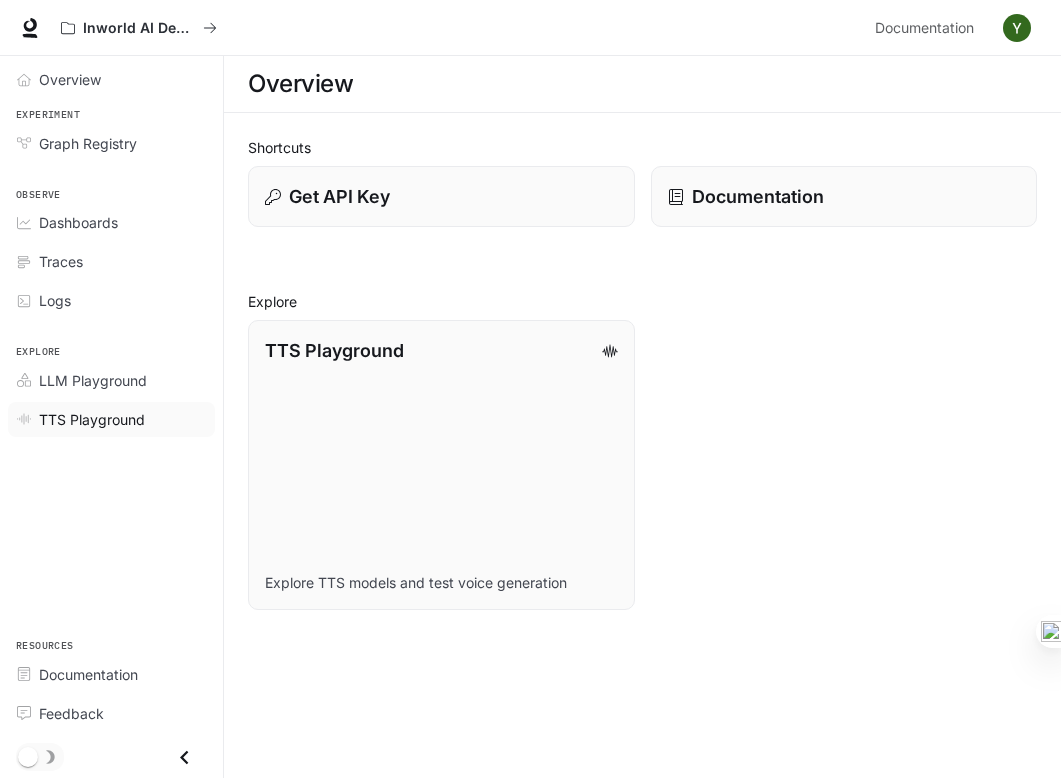 click on "TTS Playground" at bounding box center [92, 419] 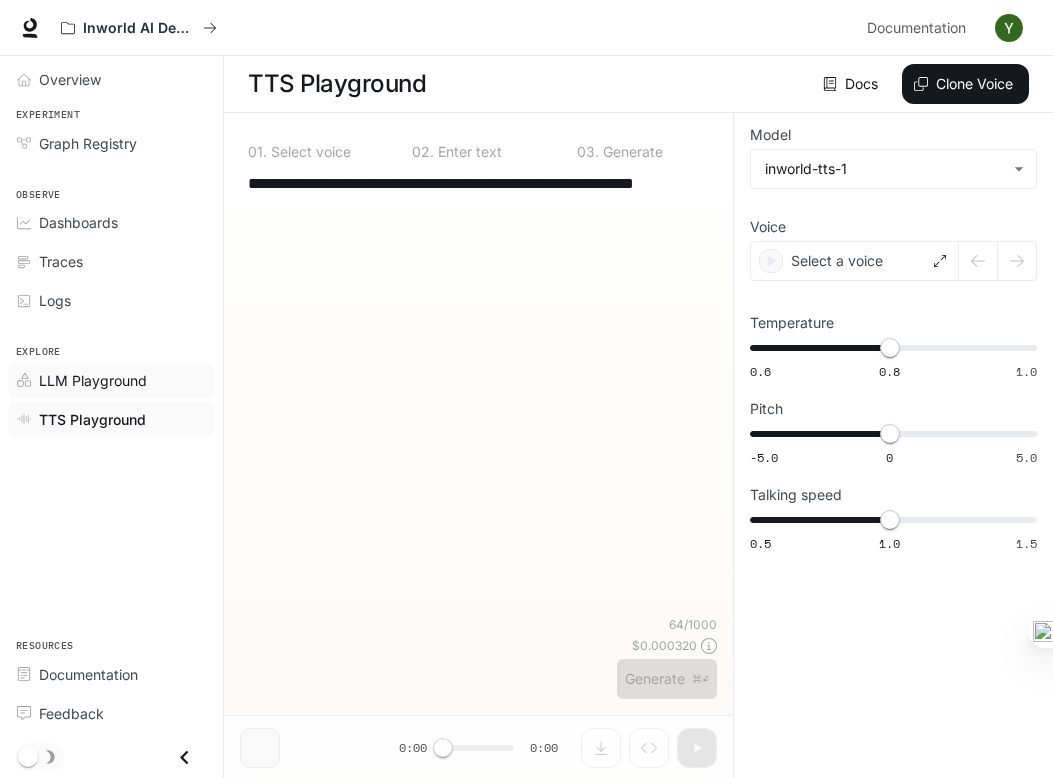 click on "LLM Playground" at bounding box center [111, 380] 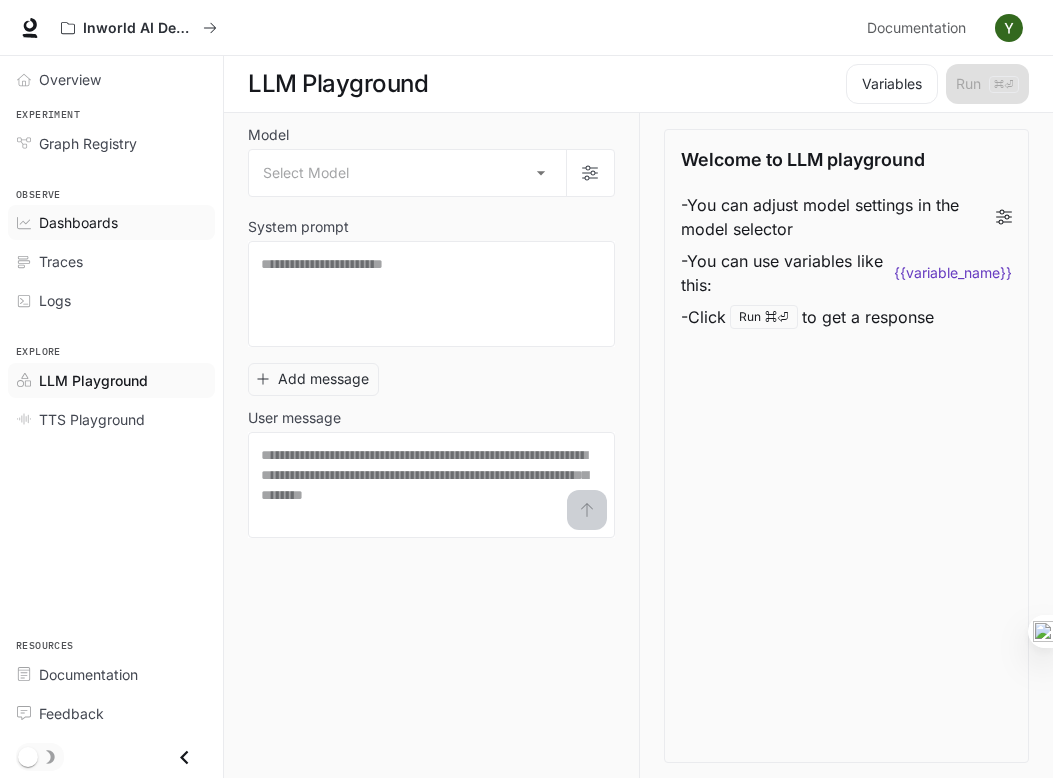 click on "Dashboards" at bounding box center [78, 222] 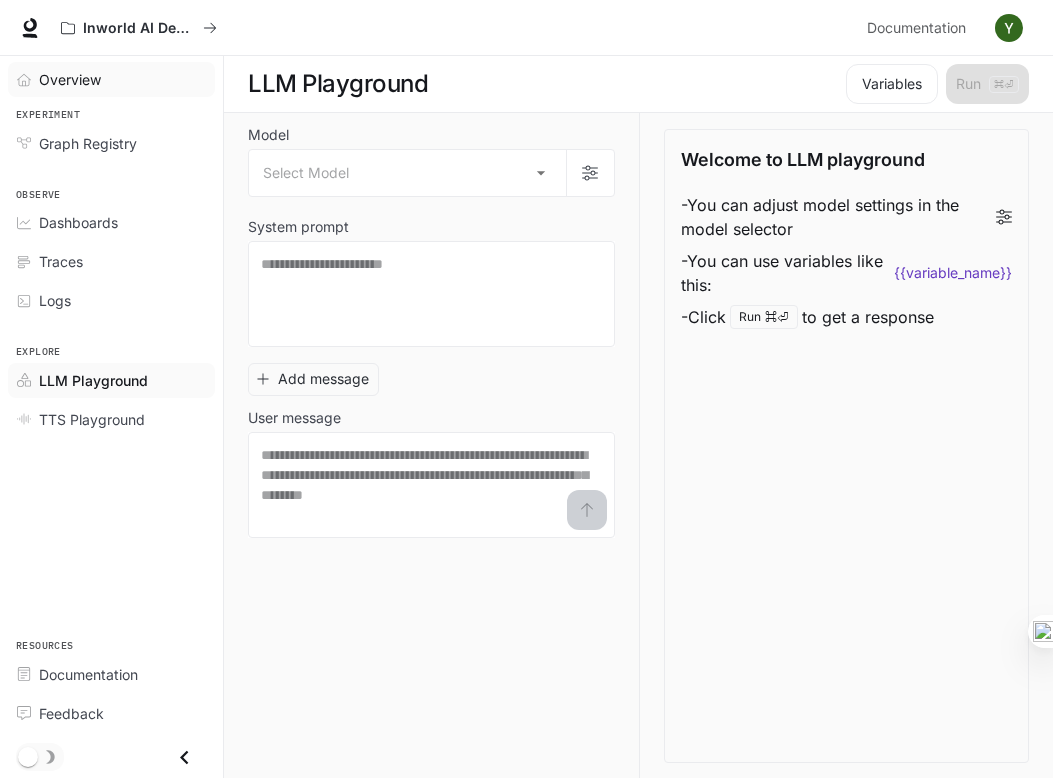 click on "Overview" at bounding box center [70, 79] 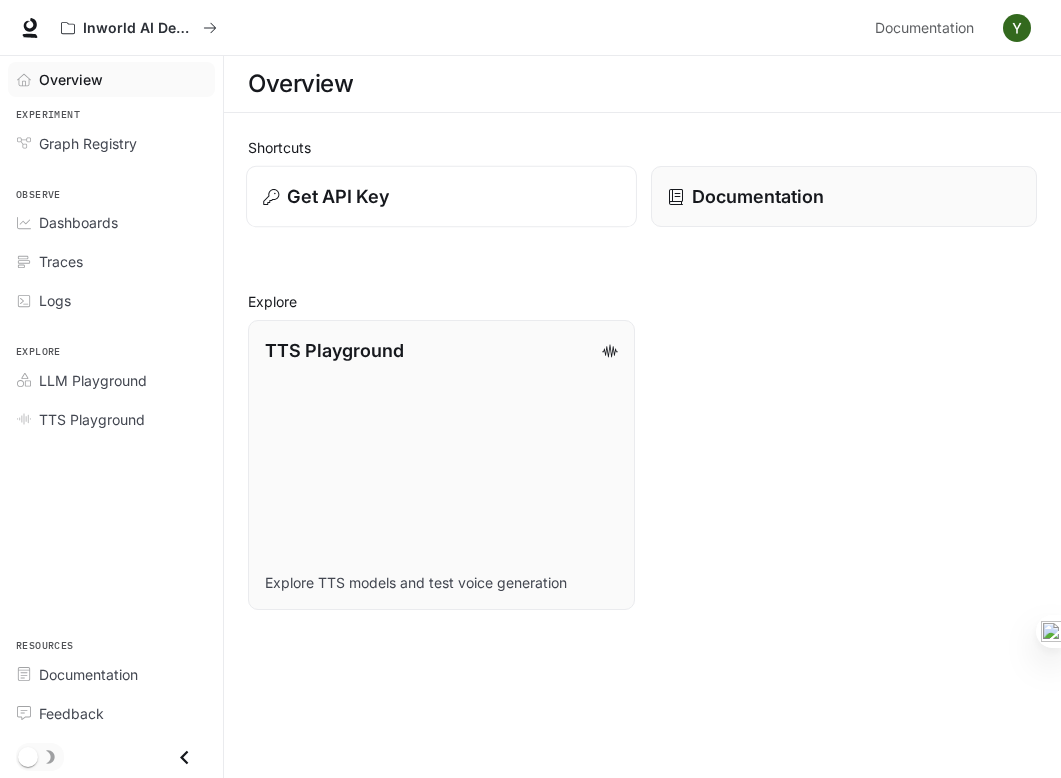 click on "Get API Key" at bounding box center [441, 196] 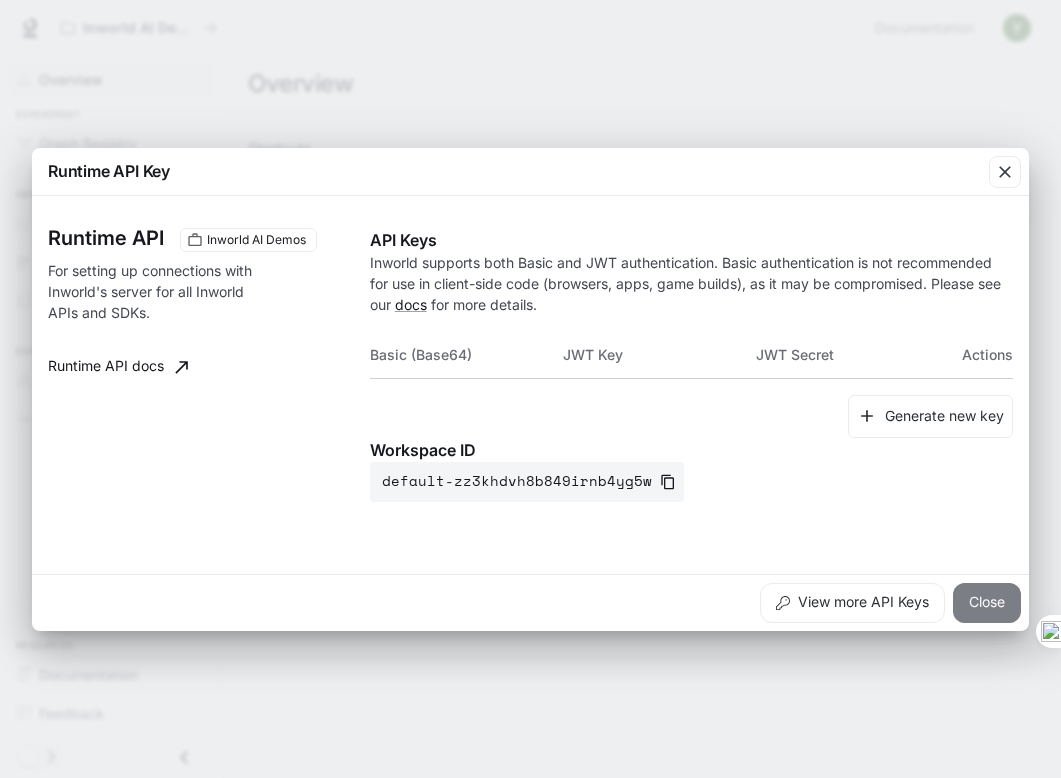 click on "Close" at bounding box center (987, 603) 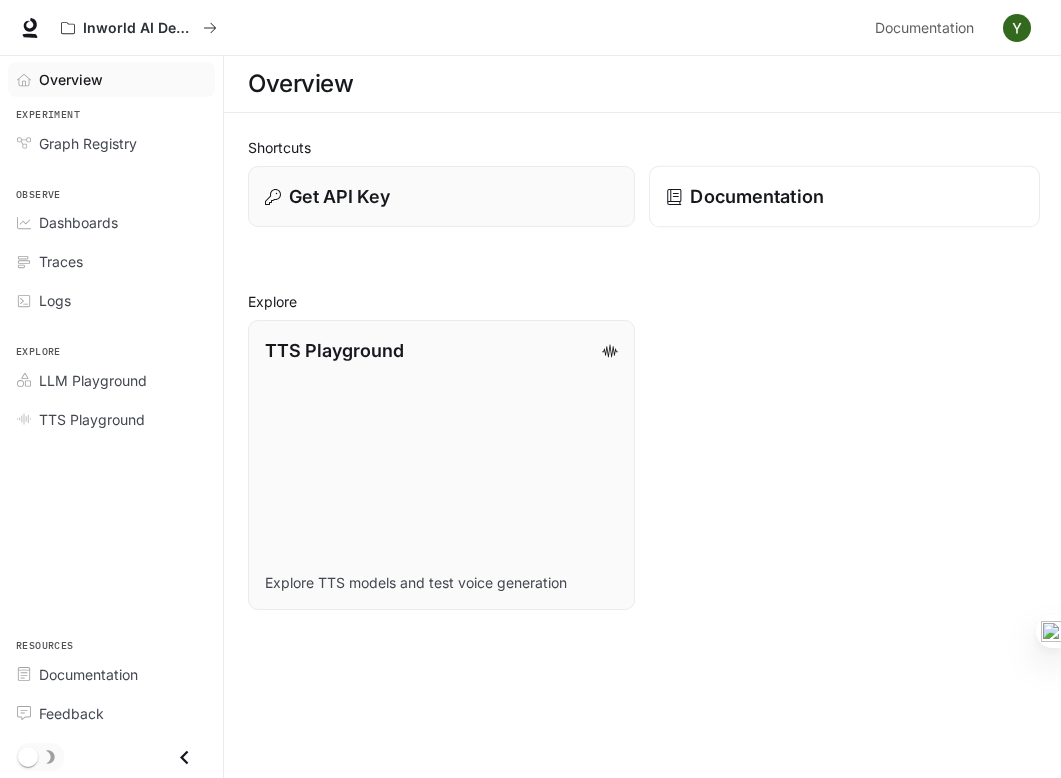 click on "Documentation" at bounding box center [756, 196] 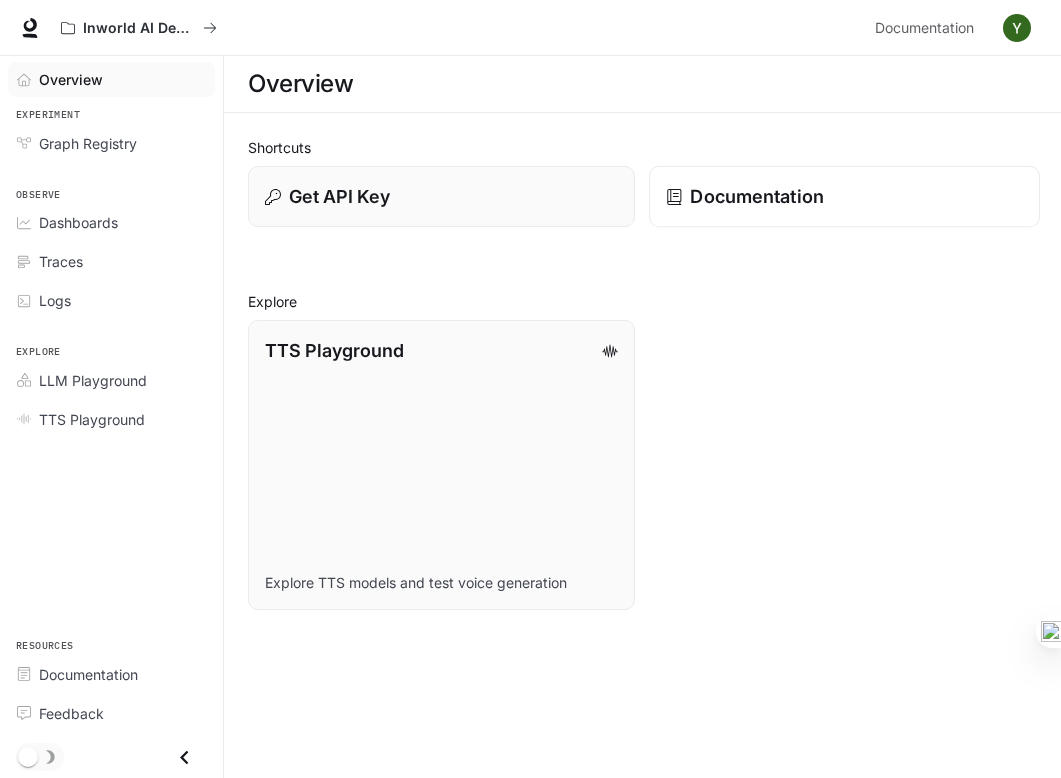 click on "Documentation" at bounding box center [756, 196] 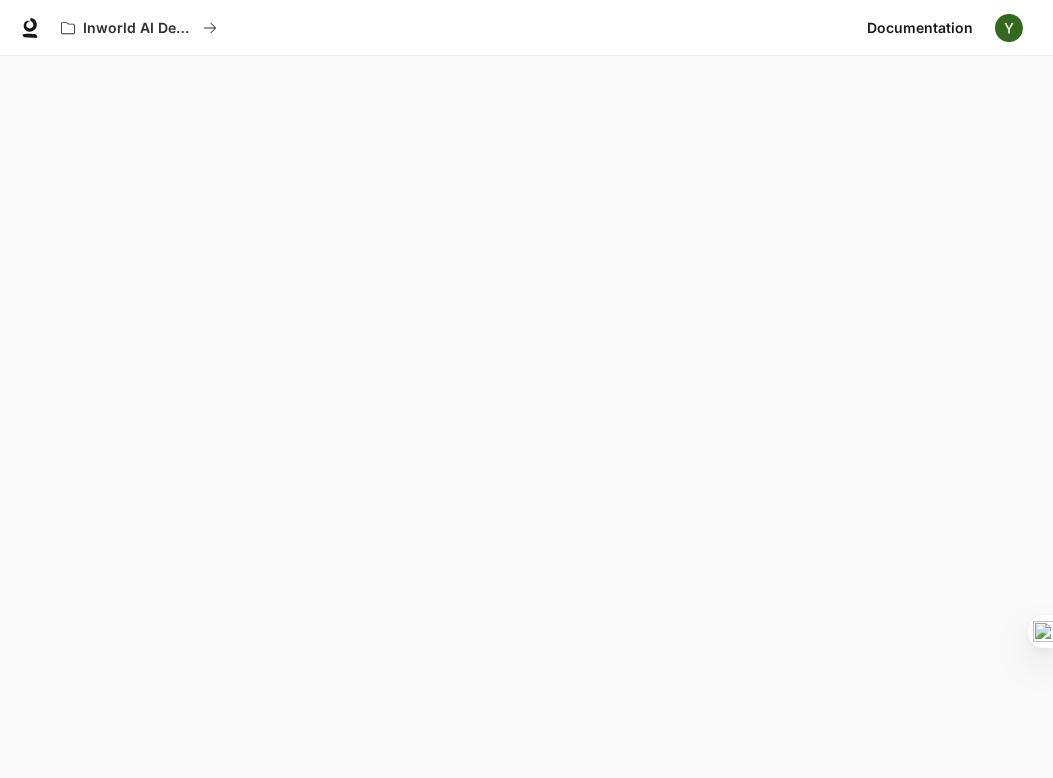scroll, scrollTop: 56, scrollLeft: 0, axis: vertical 